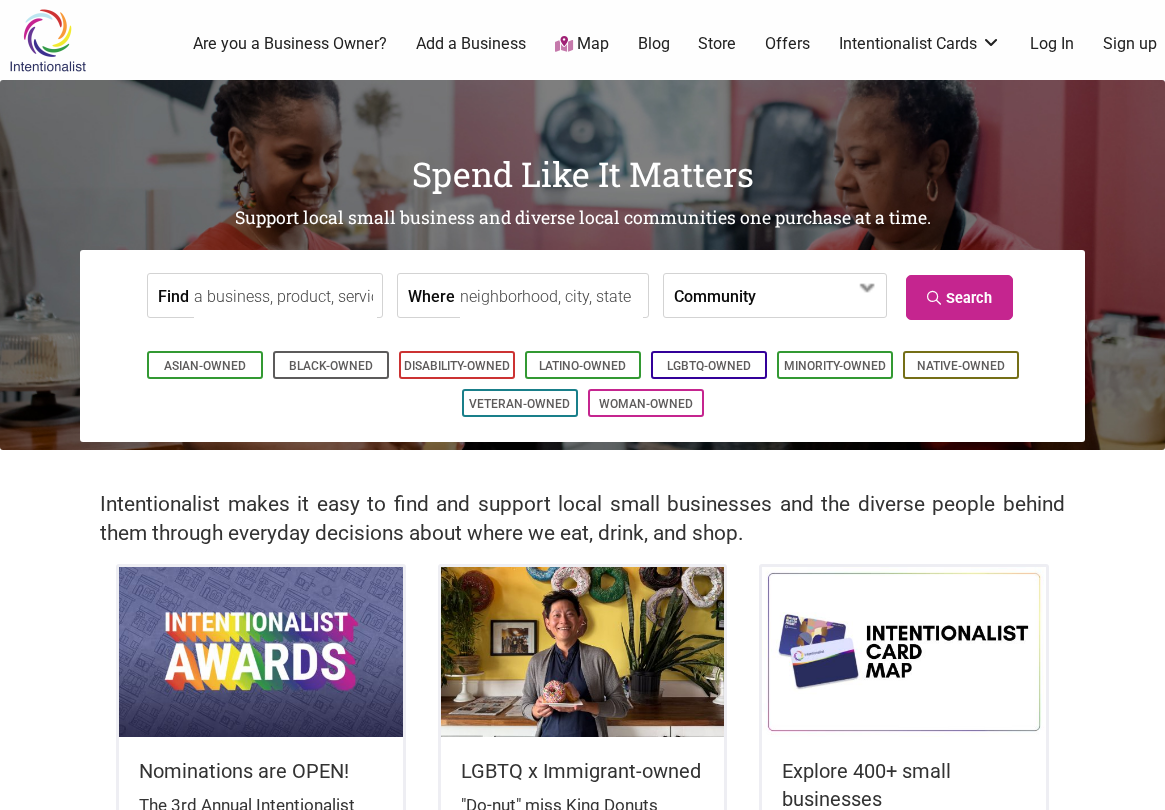 scroll, scrollTop: 0, scrollLeft: 0, axis: both 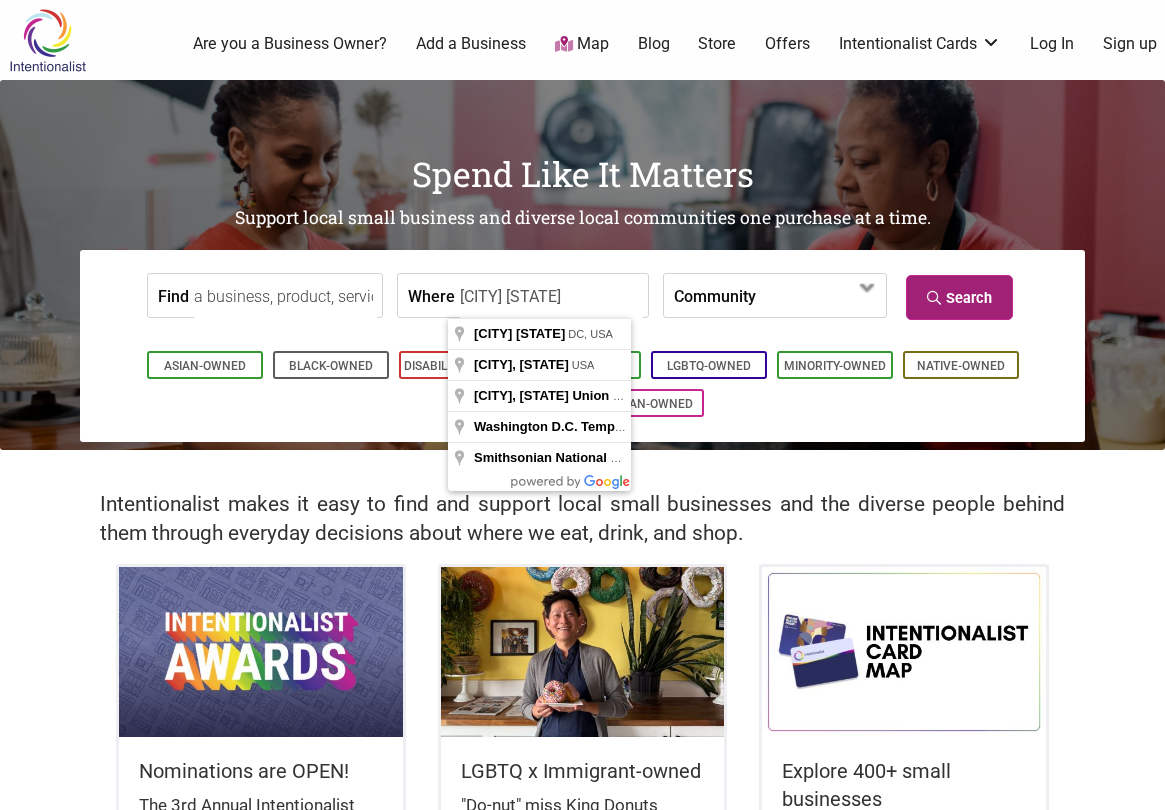 type on "Washington DC" 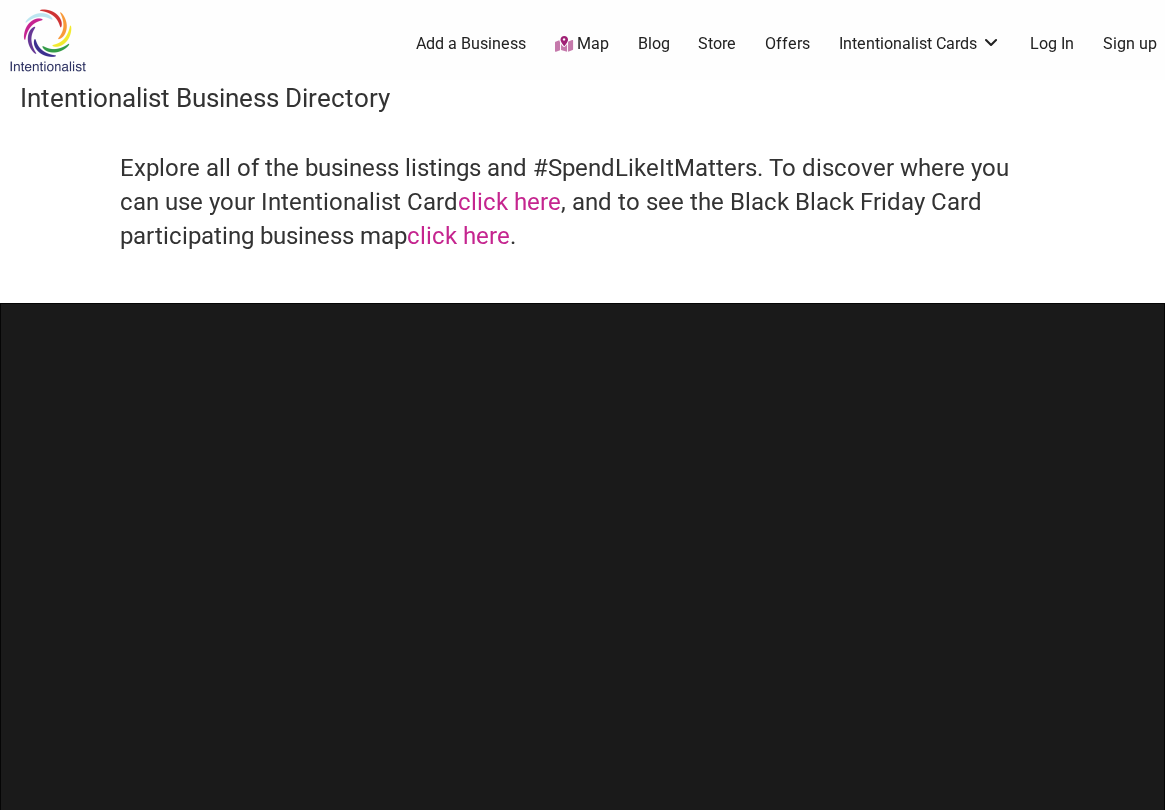 scroll, scrollTop: 0, scrollLeft: 0, axis: both 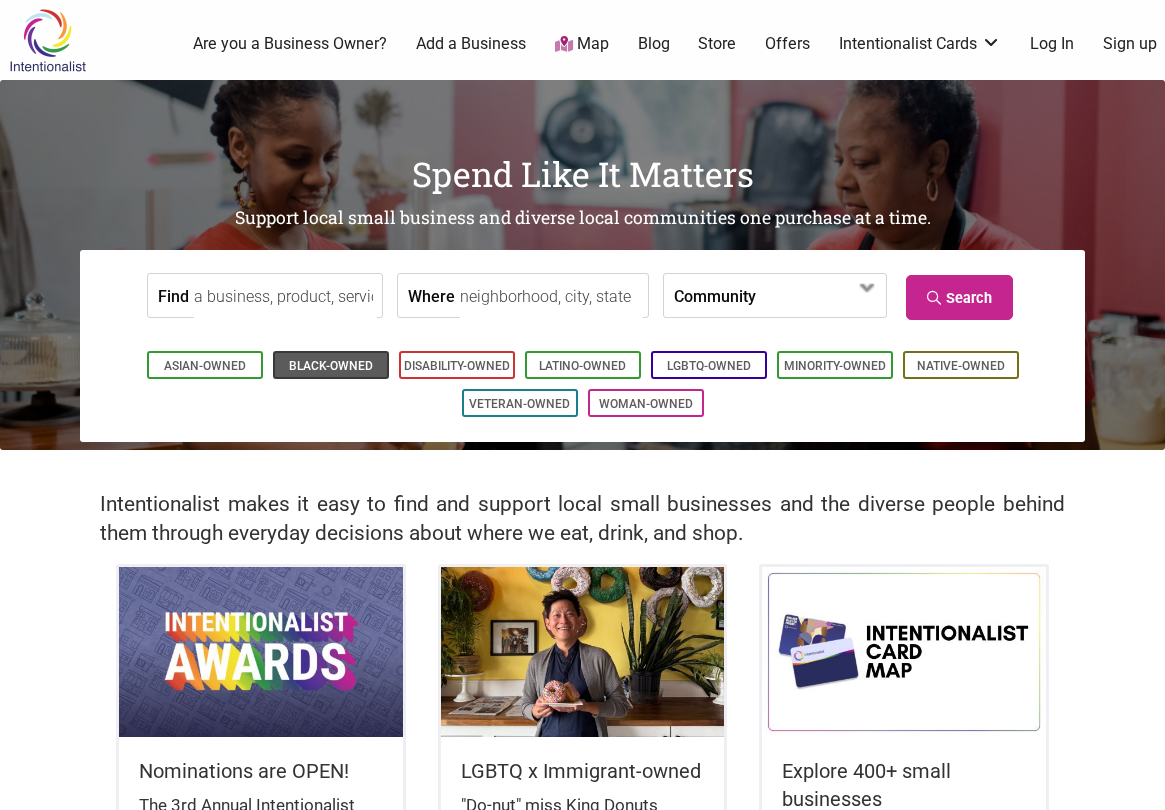 click on "Black-Owned" at bounding box center (331, 366) 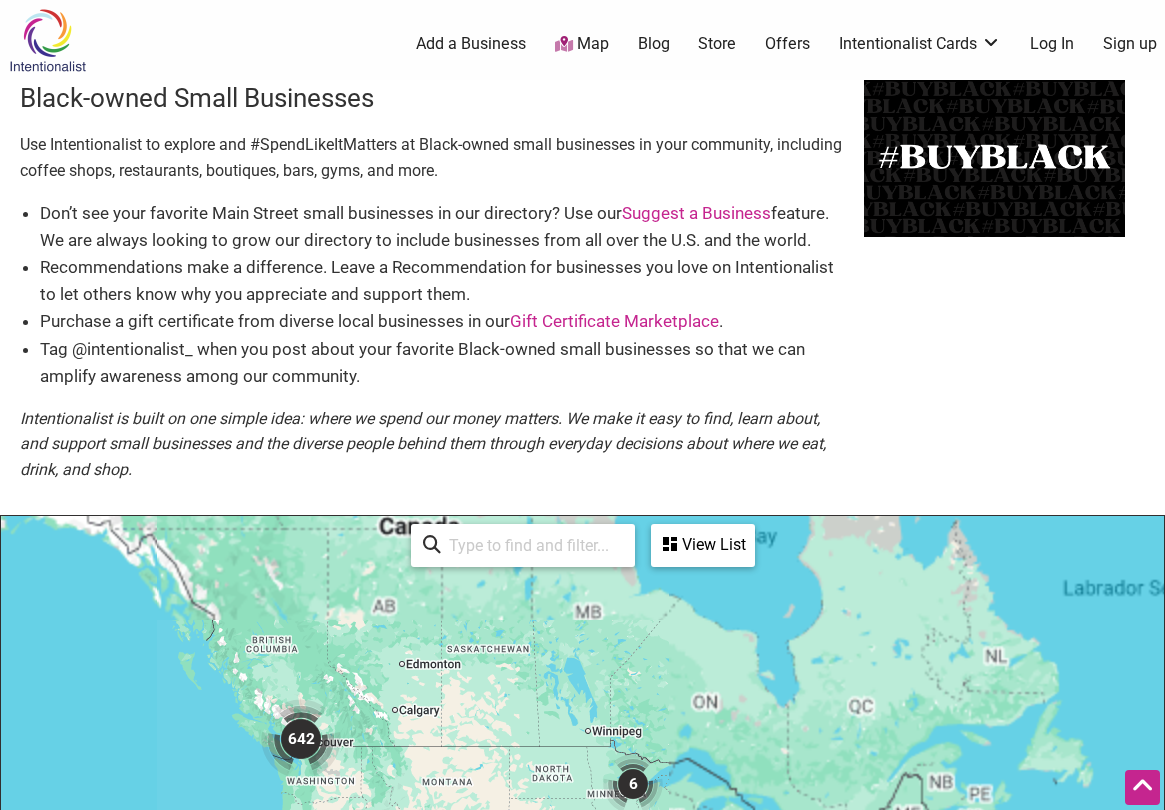 scroll, scrollTop: 500, scrollLeft: 0, axis: vertical 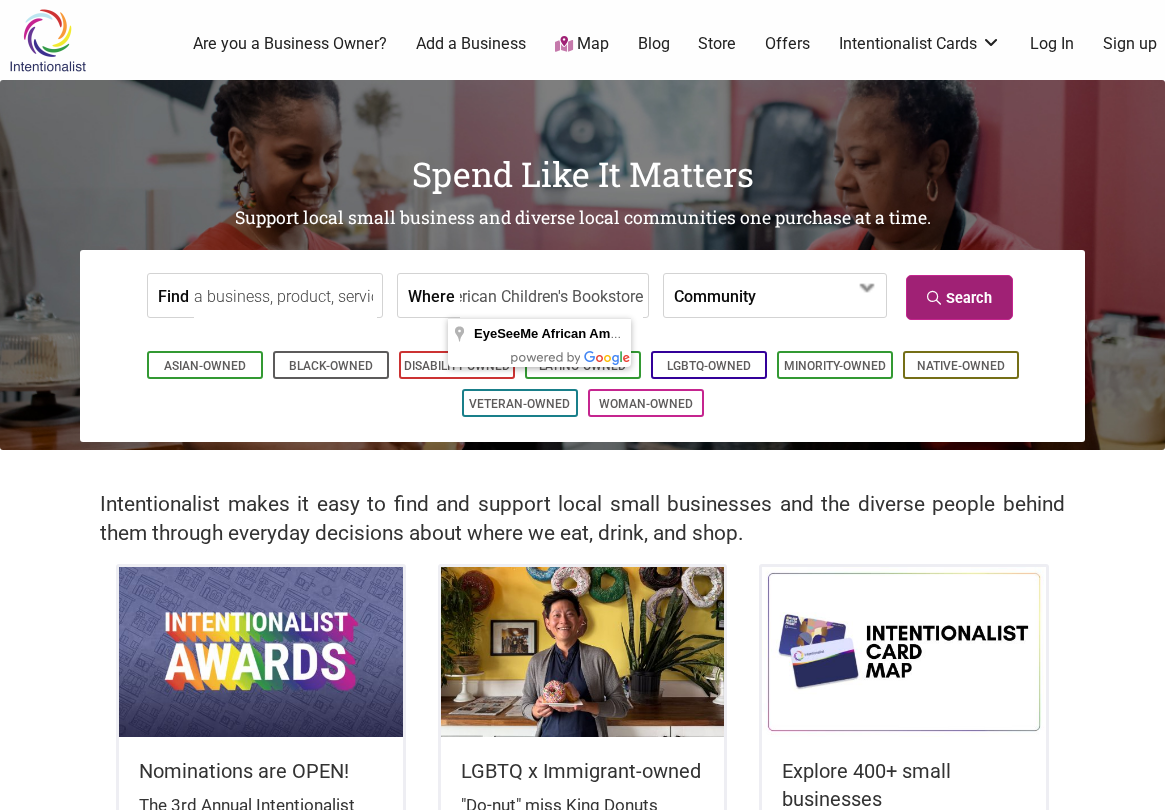 type on "EyeSeeMe African American Children's Bookstore" 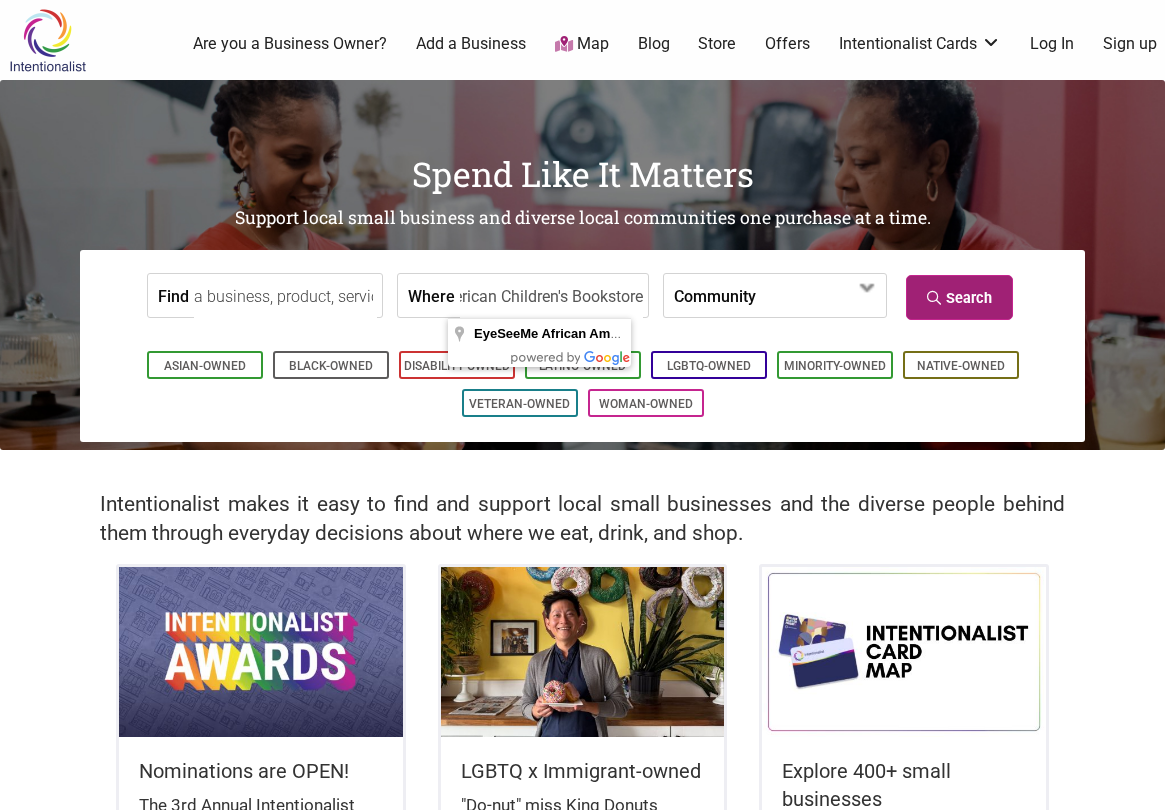 click on "Search" at bounding box center (959, 297) 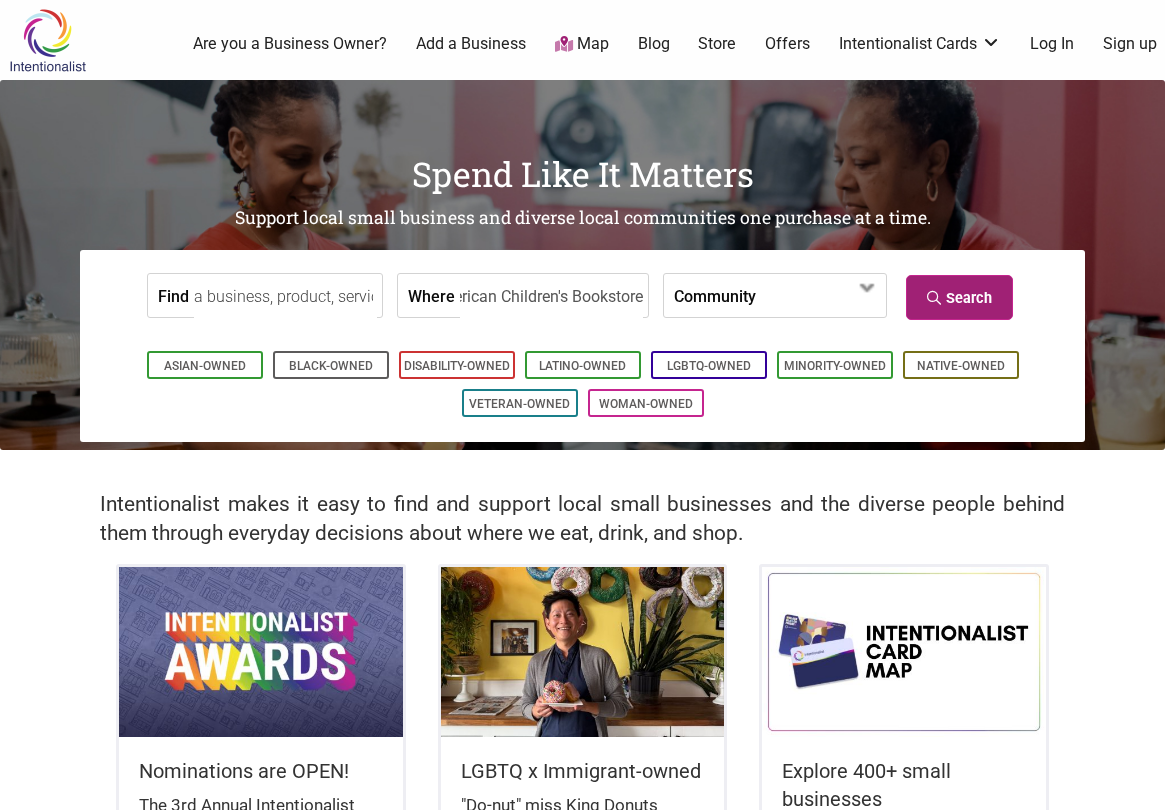 scroll, scrollTop: 0, scrollLeft: 0, axis: both 